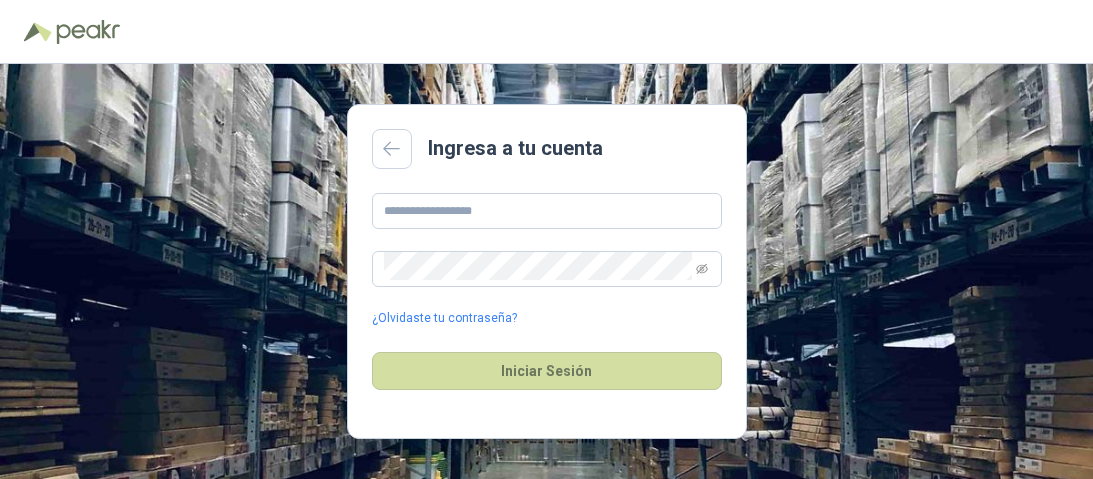 scroll, scrollTop: 0, scrollLeft: 0, axis: both 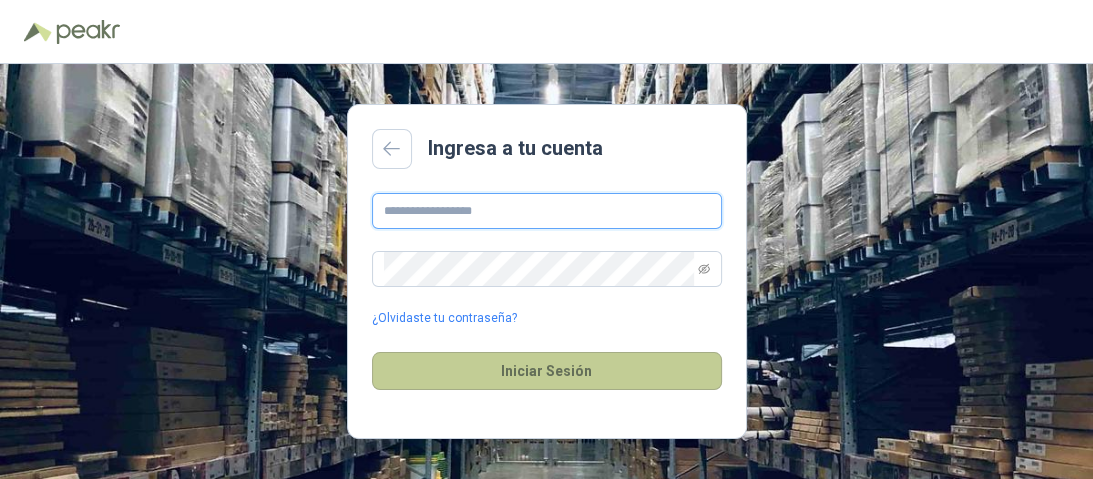 type on "**********" 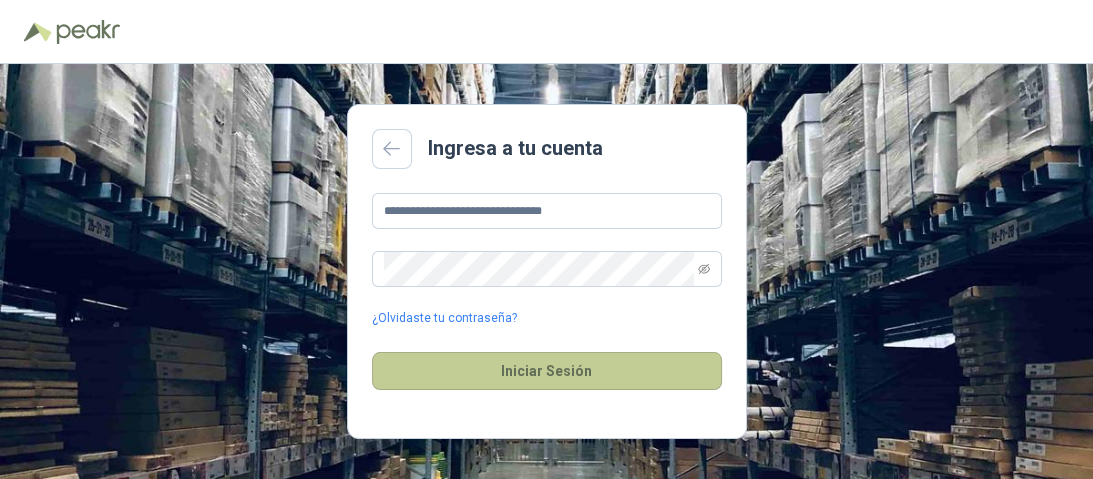 click on "Iniciar Sesión" at bounding box center (547, 371) 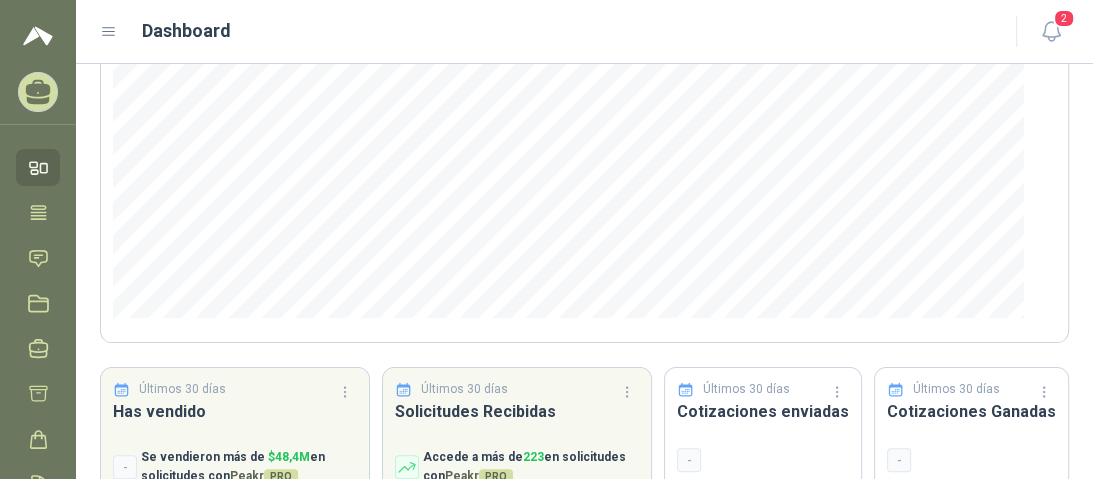 scroll, scrollTop: 0, scrollLeft: 0, axis: both 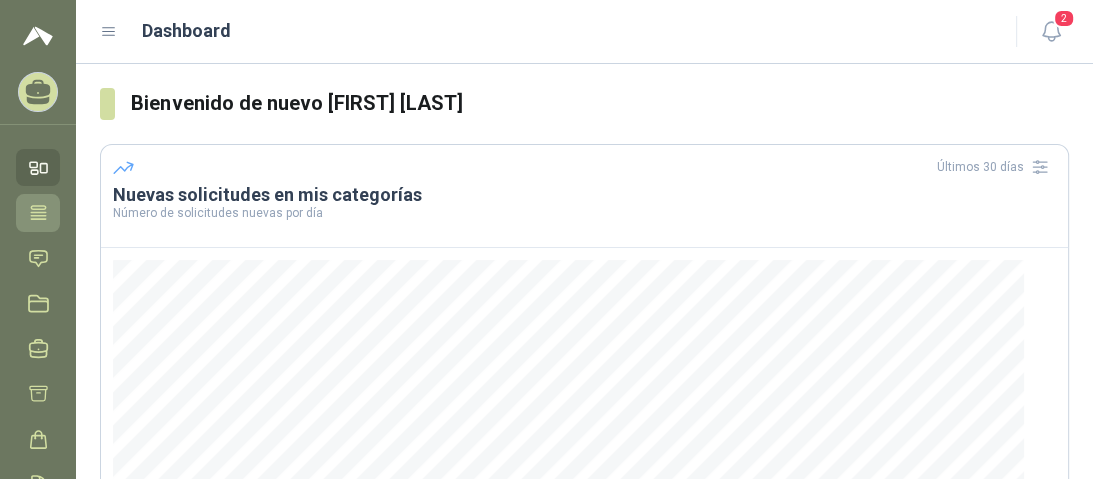click at bounding box center (38, 212) 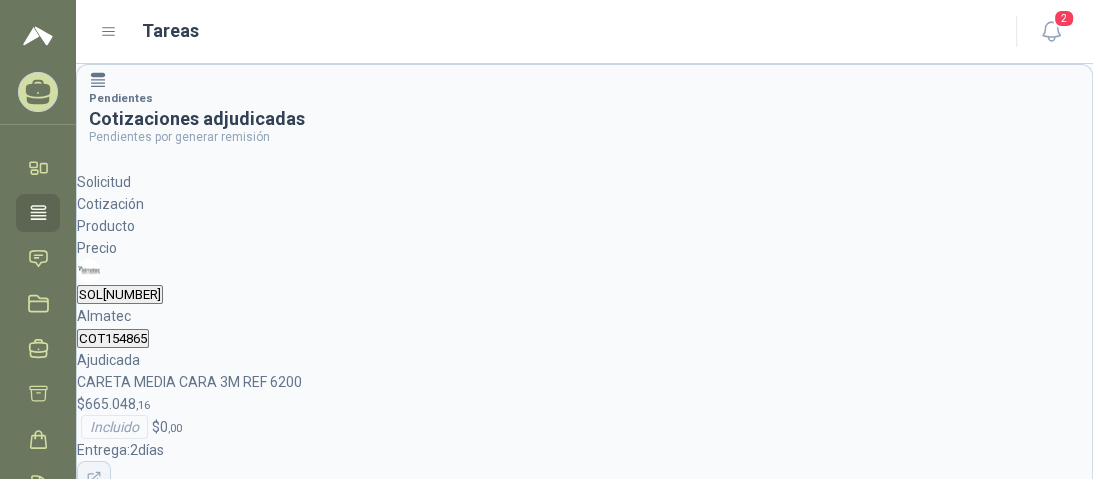 click at bounding box center [92, 478] 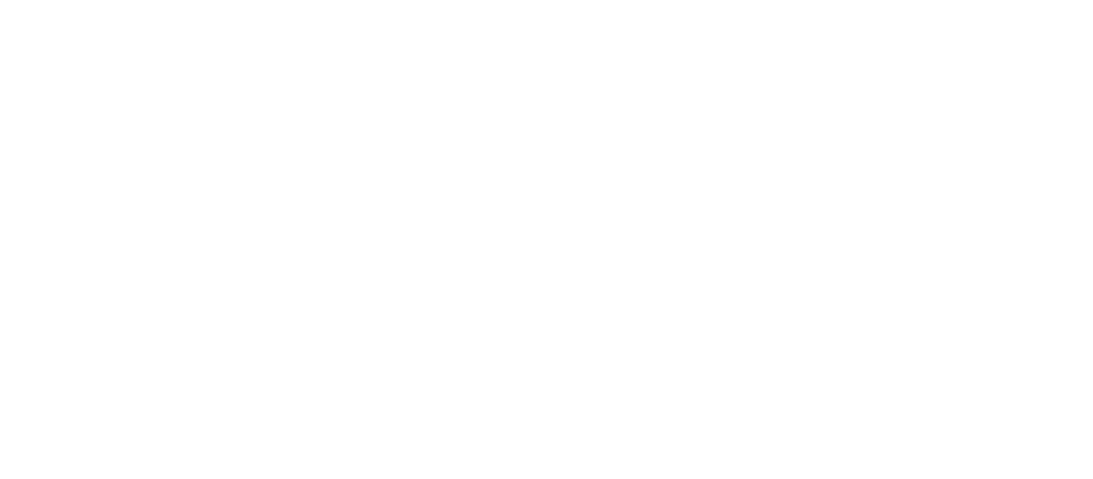 scroll, scrollTop: 0, scrollLeft: 0, axis: both 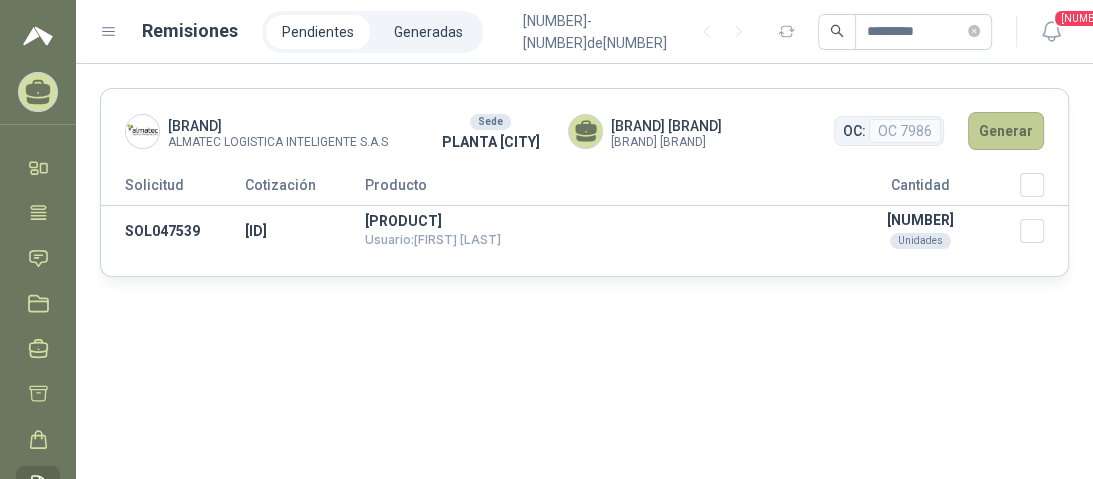 click on "Generar" at bounding box center [1006, 131] 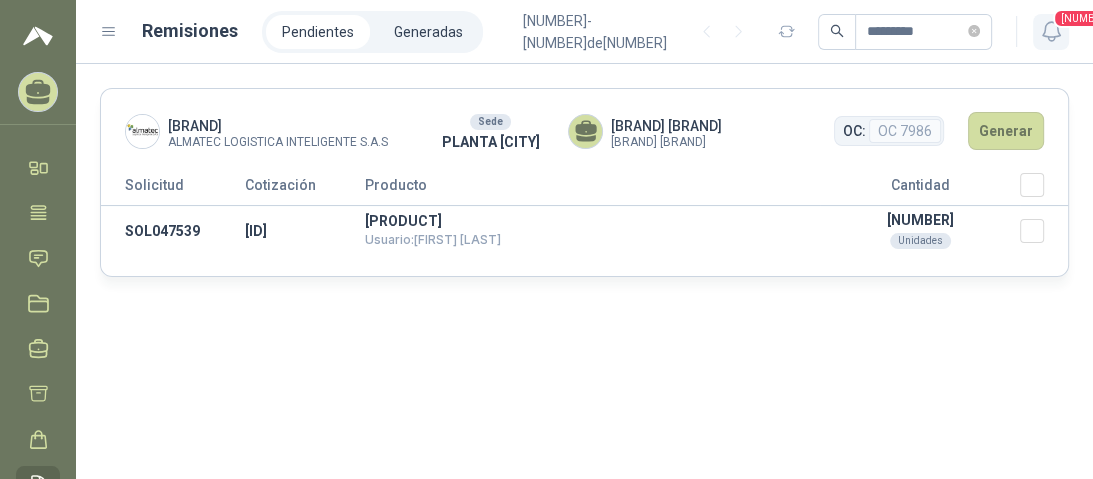 click at bounding box center [1051, 31] 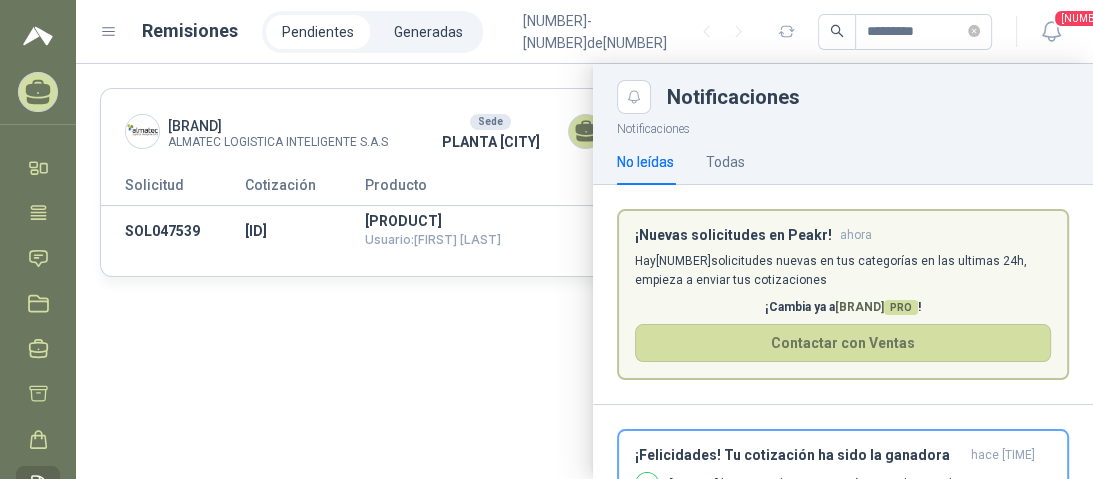 click at bounding box center [584, 271] 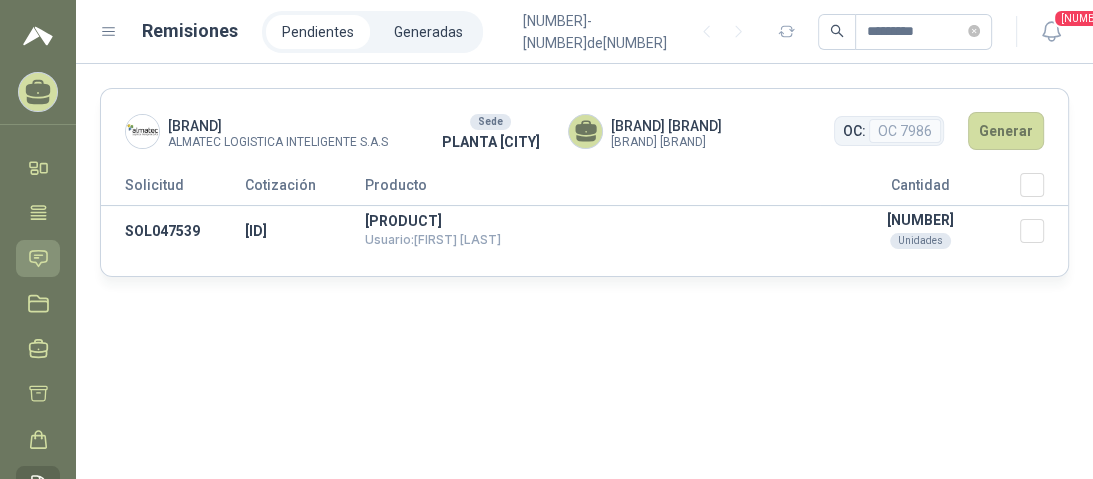 click at bounding box center (38, 258) 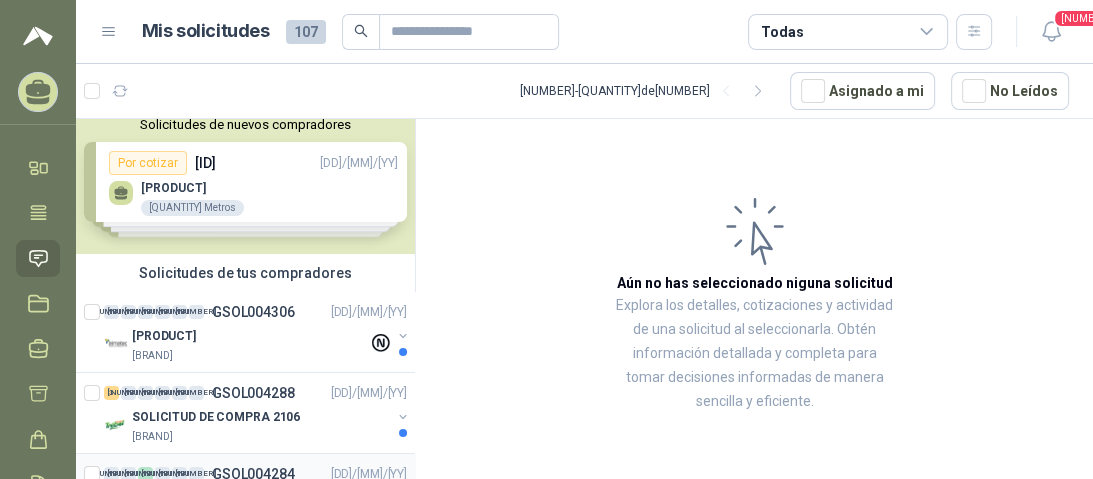 scroll, scrollTop: 0, scrollLeft: 0, axis: both 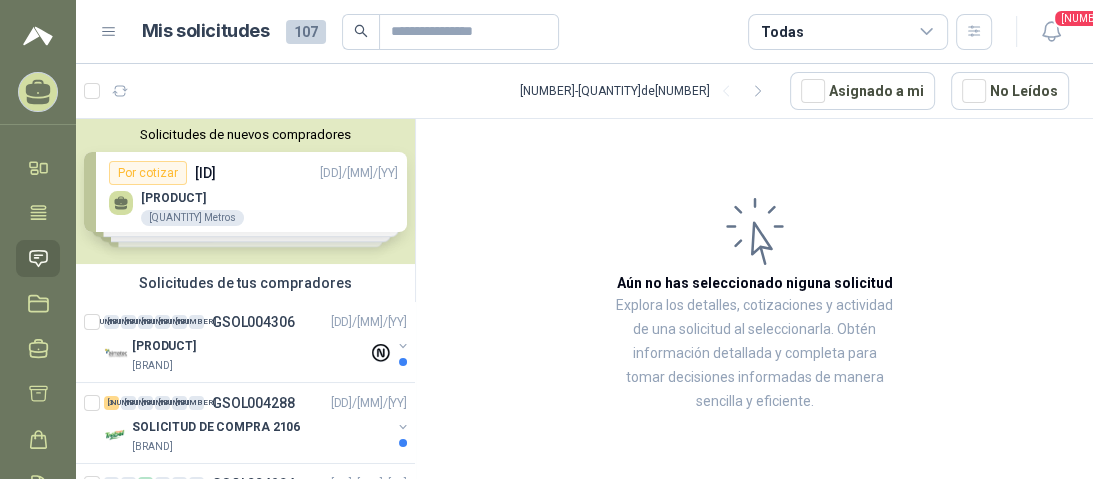 click on "Solicitudes de nuevos compradores Por cotizar [ID] [DD]/[MM]/[YY]   [PRODUCT] [QUANTITY]   [UNIT] Por cotizar [ID] [DD]/[MM]/[YY]   [PRODUCT] [QUANTITY]   [UNIT] Por cotizar [ID] [DD]/[MM]/[YY]   [PRODUCT] [QUANTITY]   [UNIT] Por cotizar [ID] [DD]/[MM]/[YY]   [PRODUCT] [QUANTITY]   [UNIT] Por cotizar [ID] [DD]/[MM]/[YY]   [PRODUCT] [QUANTITY]   [UNIT] ¿Quieres recibir  cientos de solicitudes de compra  como estas todos los días? Agenda una reunión" at bounding box center (245, 191) 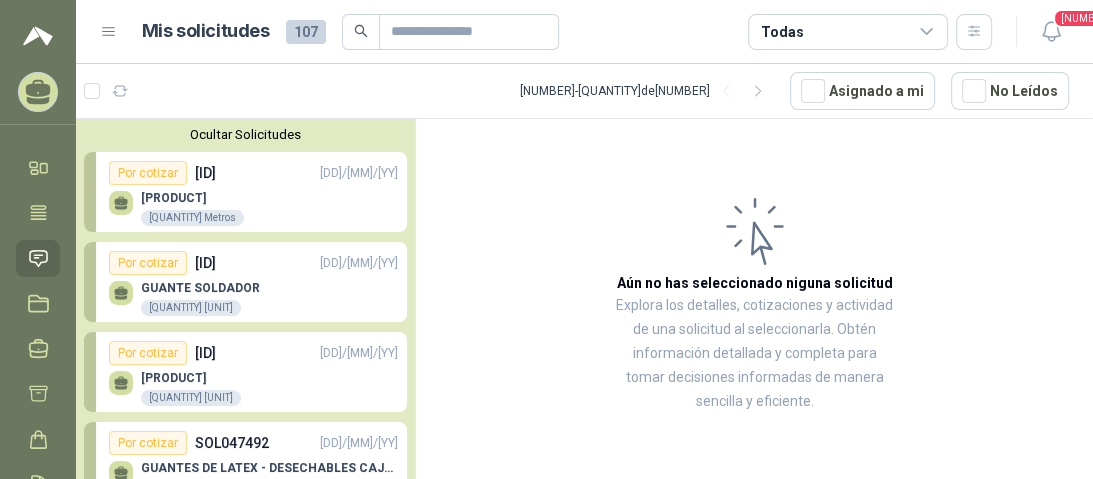 click on "GUANTE SOLDADOR 48   Pares" at bounding box center [200, 299] 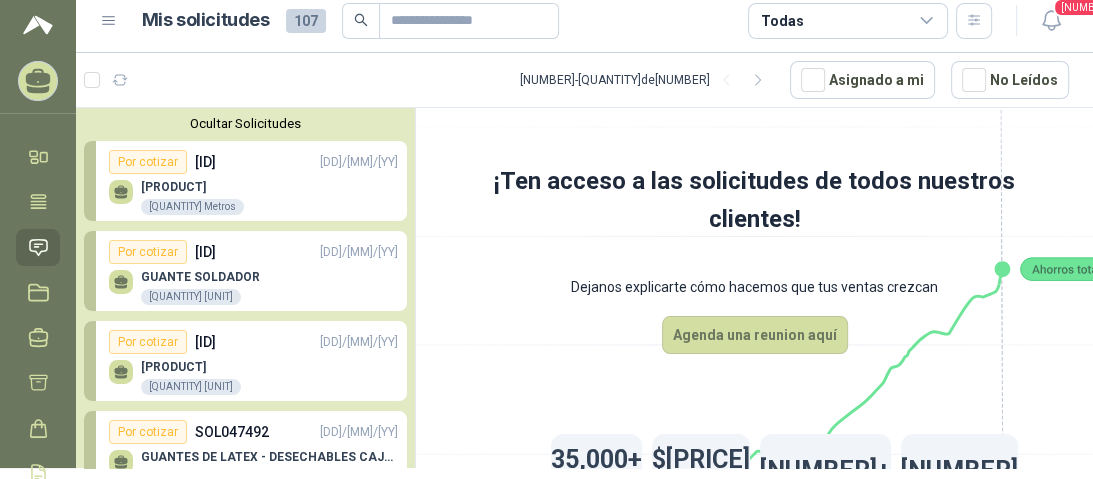 scroll, scrollTop: 10, scrollLeft: 0, axis: vertical 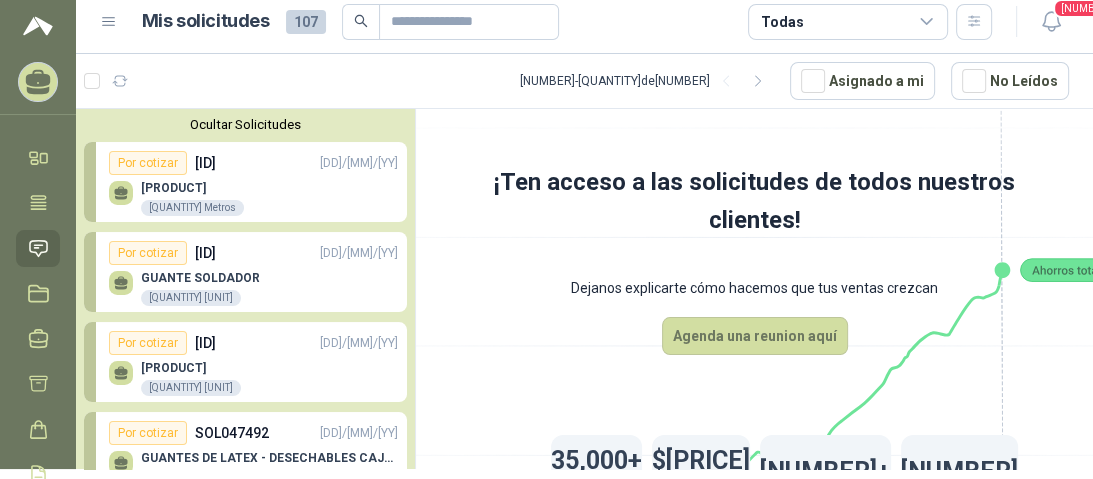click on "Por cotizar [ID] [DD]/[MM]/[YY]" at bounding box center (253, 163) 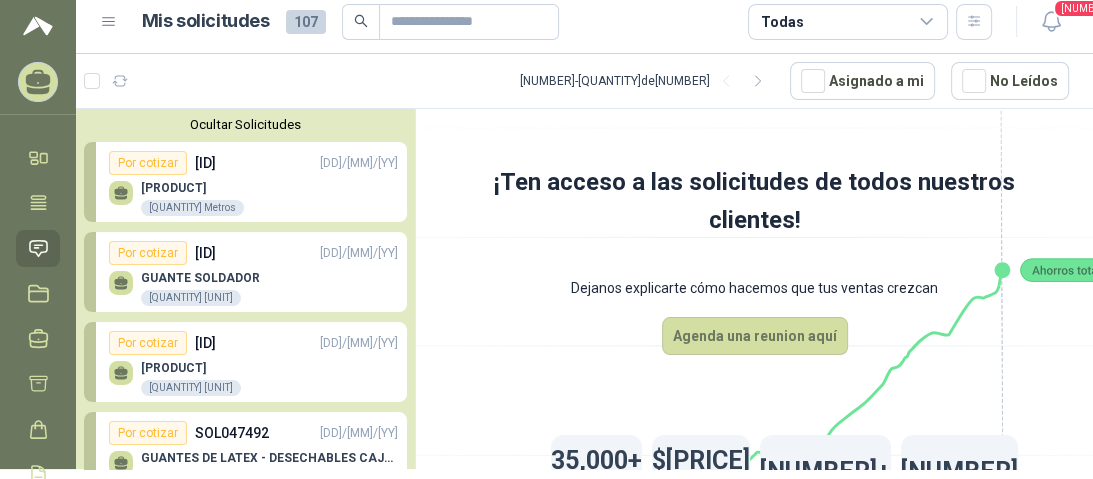 click on "Por cotizar [ID] [DD]/[MM]/[YY]   [PRODUCT] [QUANTITY]   [UNIT] Por cotizar [ID] [DD]/[MM]/[YY]   [PRODUCT] [QUANTITY]   [UNIT] Por cotizar [ID] [DD]/[MM]/[YY]   [PRODUCT] [QUANTITY]   [UNIT] Por cotizar [ID] [DD]/[MM]/[YY]   [PRODUCT] [QUANTITY]   [UNIT] Por cotizar [ID] [DD]/[MM]/[YY]   [PRODUCT] [QUANTITY]   [UNIT] ¿Quieres recibir  cientos de solicitudes de compra  como estas todos los días? Agenda una reunión" at bounding box center [245, 354] 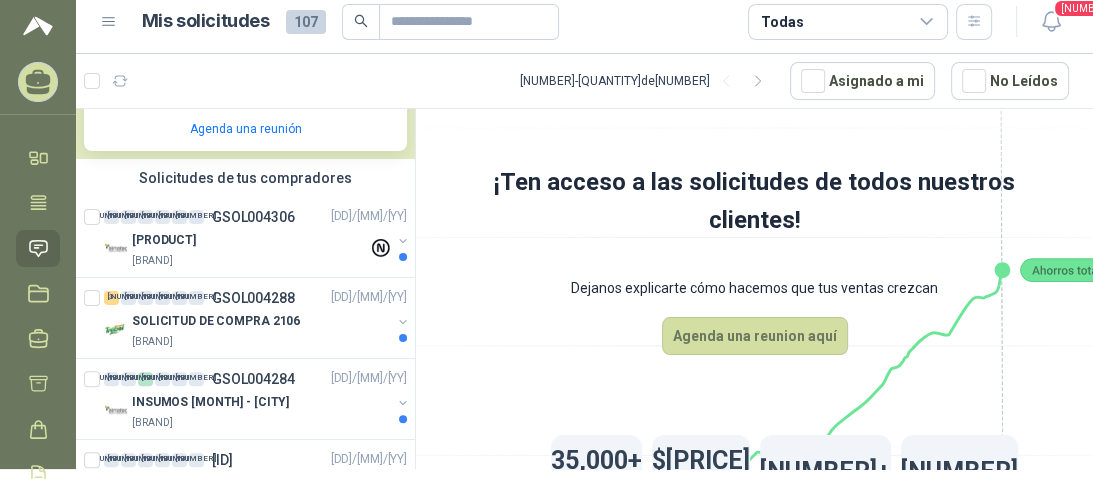 scroll, scrollTop: 0, scrollLeft: 0, axis: both 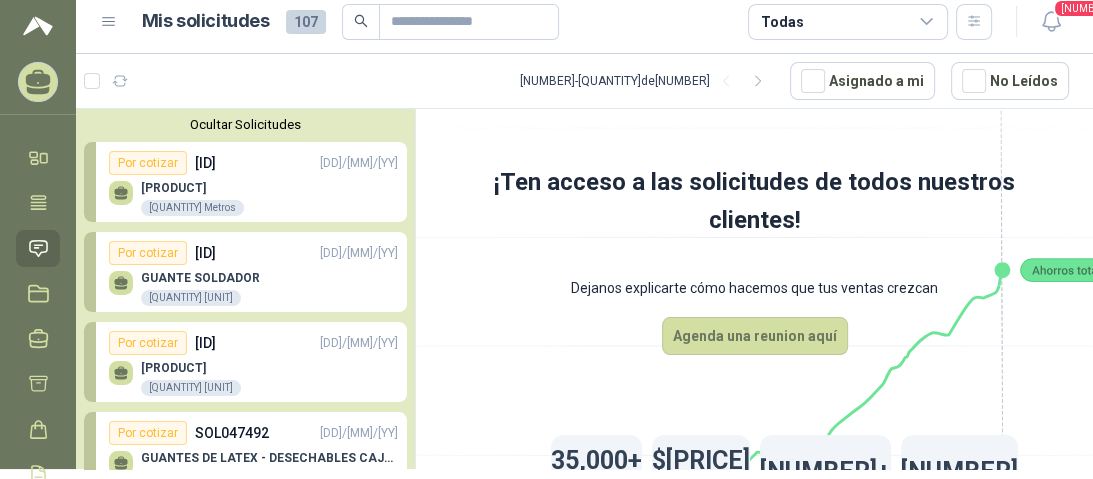 click on "[PRODUCT]" at bounding box center [192, 188] 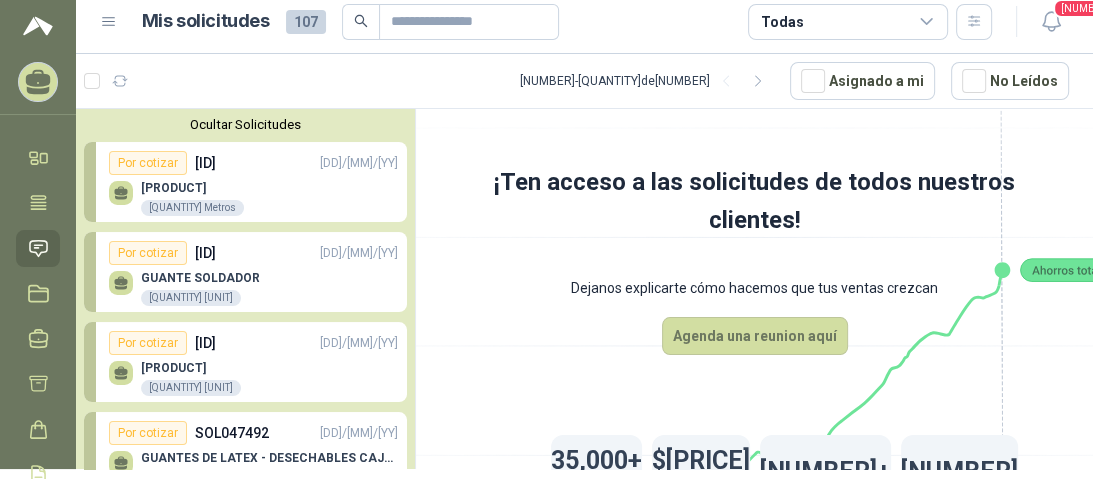click on "GUANTE SOLDADOR" at bounding box center [200, 278] 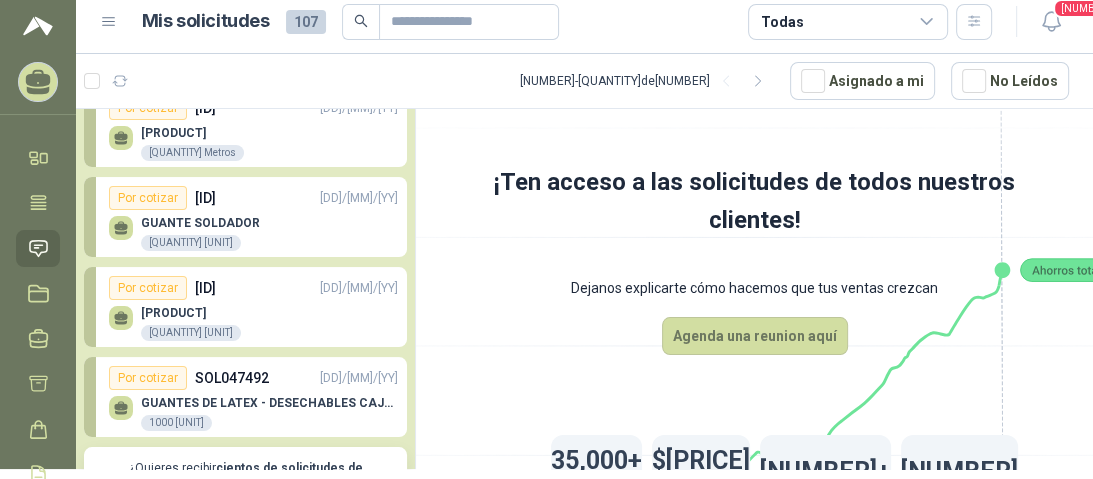 scroll, scrollTop: 160, scrollLeft: 0, axis: vertical 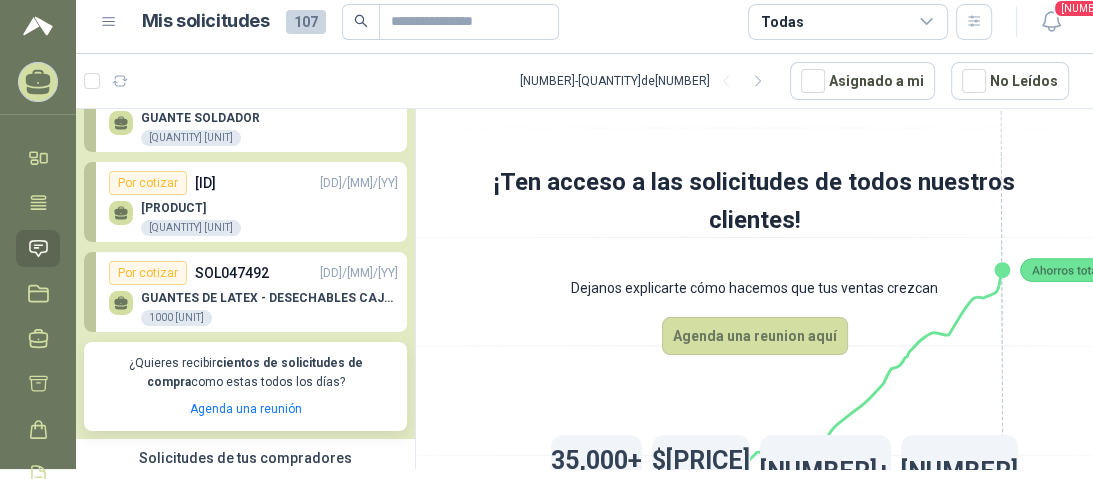 click on "[PRODUCT]" at bounding box center [191, 208] 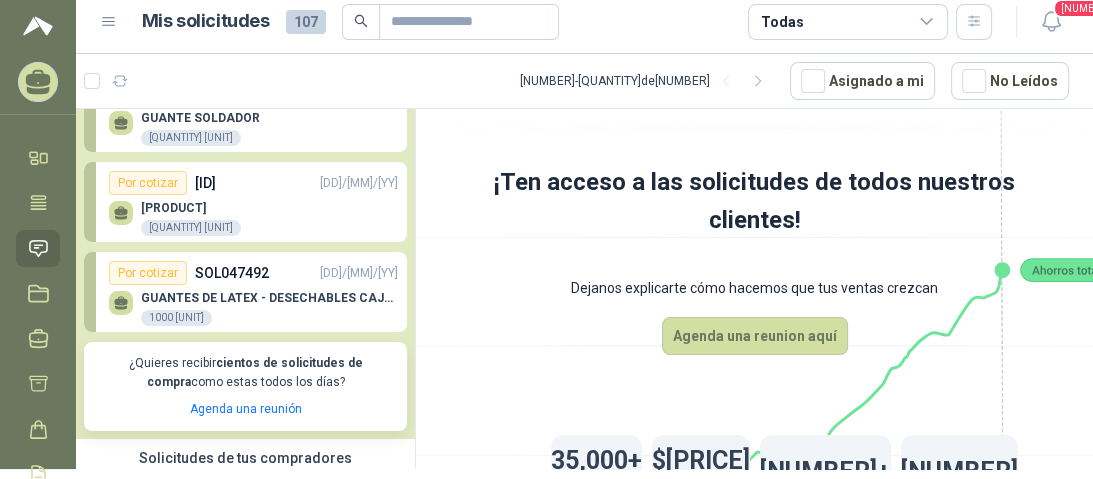 click on "GUANTES DE LATEX - DESECHABLES CAJAX100" at bounding box center (269, 298) 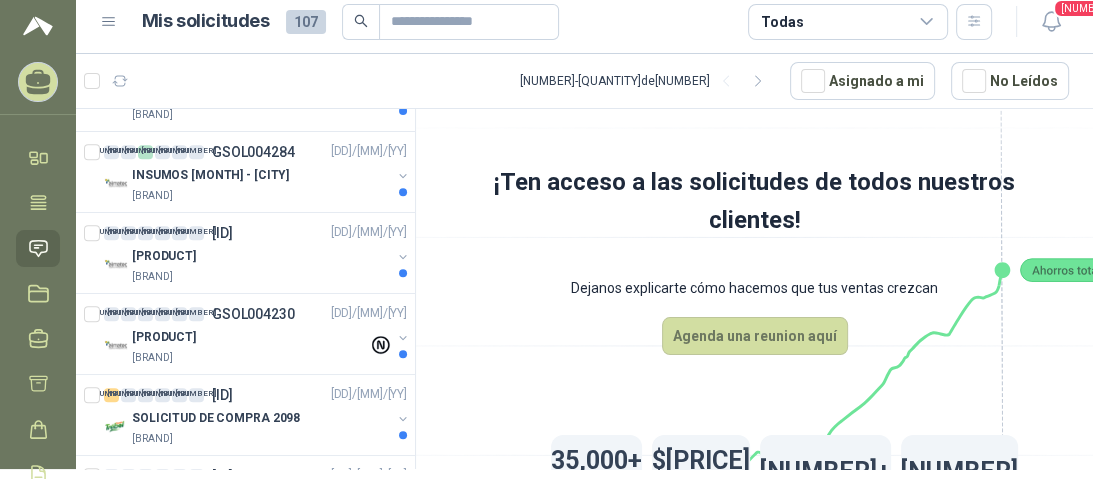 scroll, scrollTop: 720, scrollLeft: 0, axis: vertical 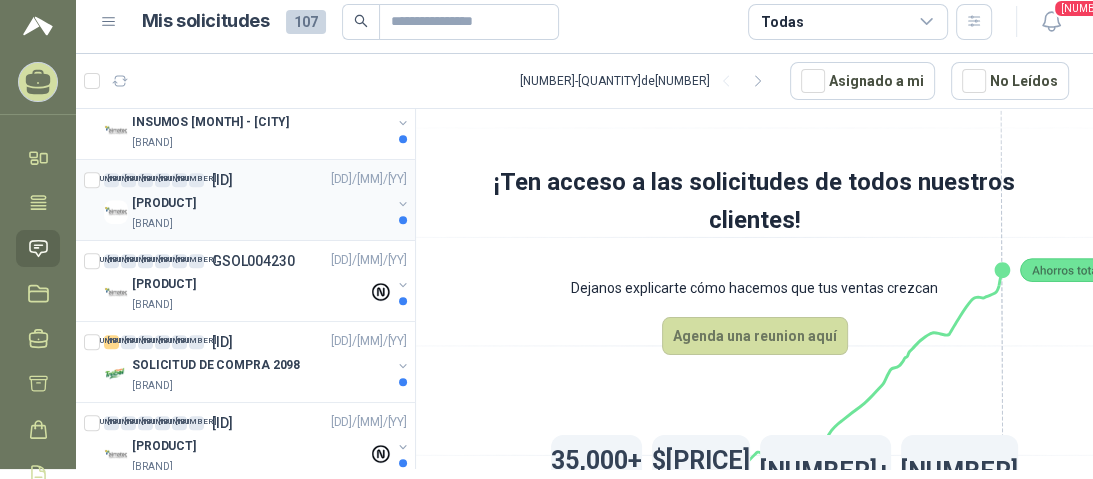click on "[PRODUCT]" at bounding box center [164, 203] 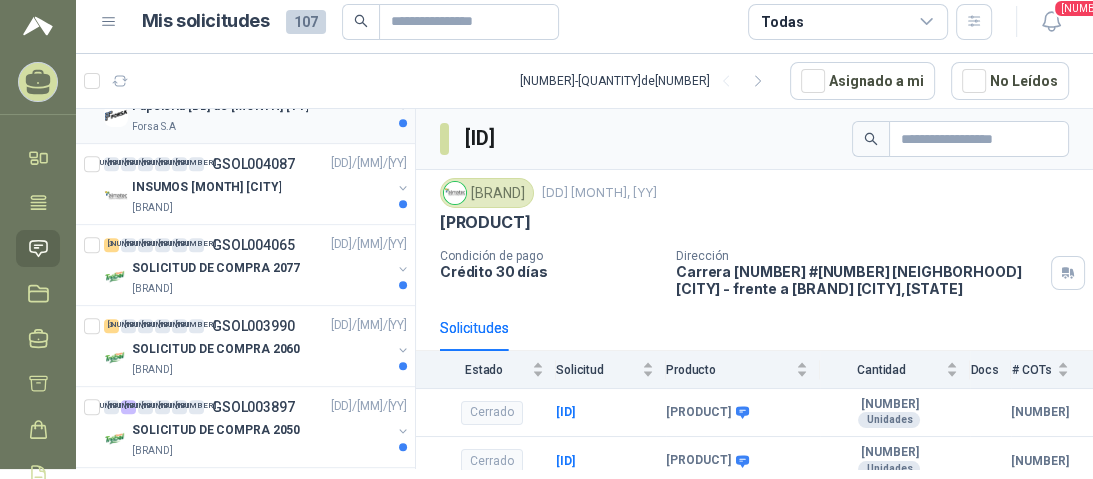 scroll, scrollTop: 1600, scrollLeft: 0, axis: vertical 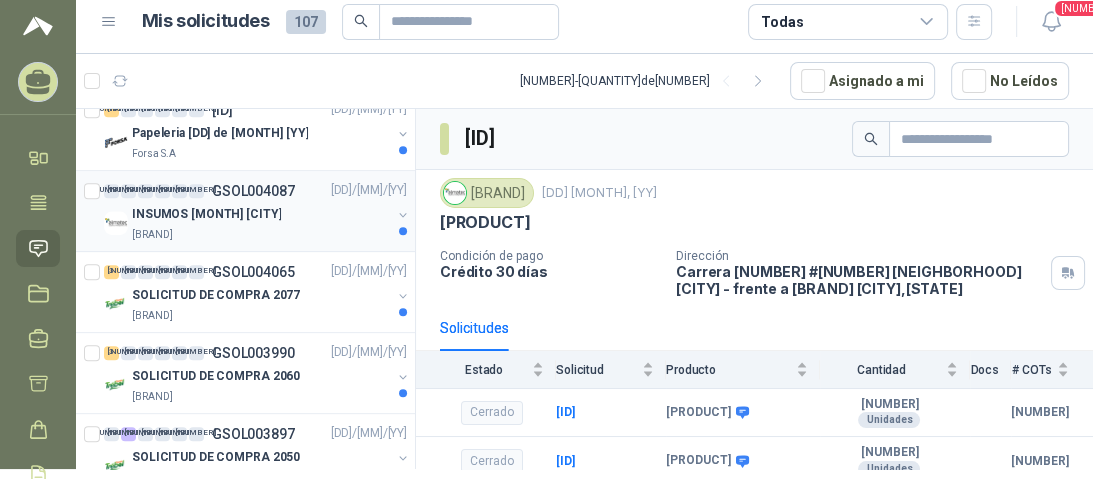 click on "INSUMOS [MONTH] [CITY]" at bounding box center [206, 214] 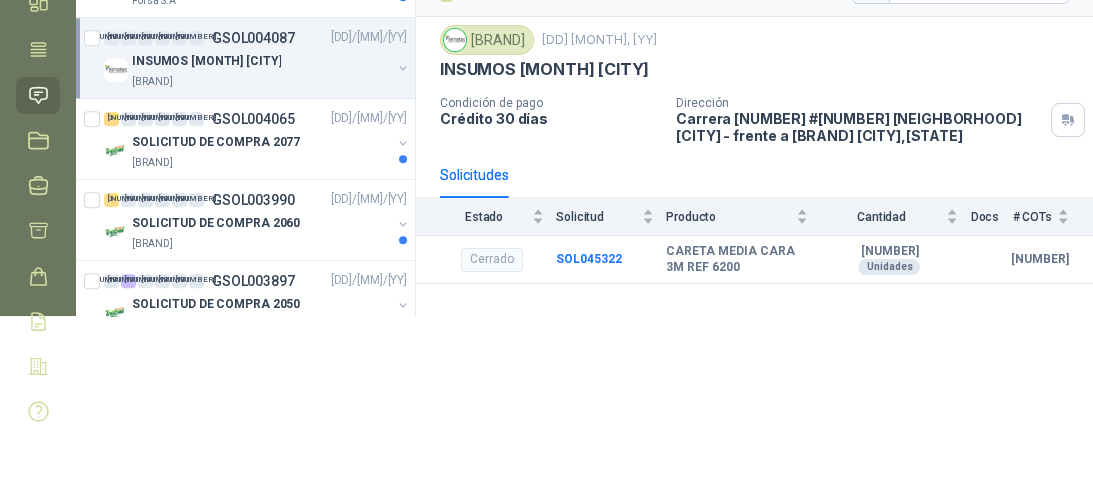 scroll, scrollTop: 170, scrollLeft: 0, axis: vertical 